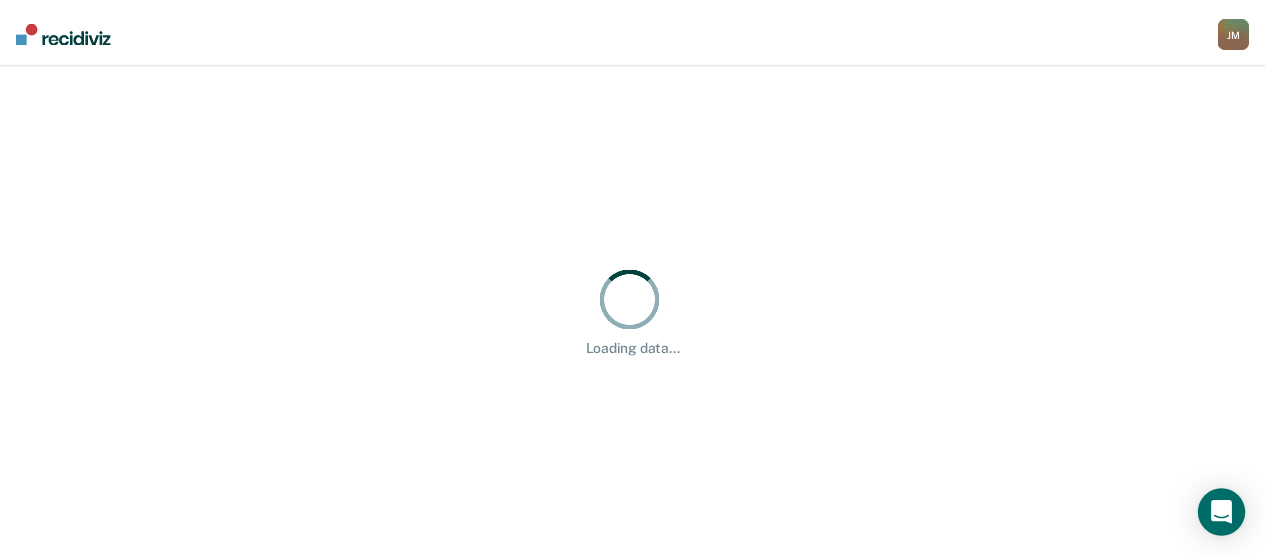 scroll, scrollTop: 0, scrollLeft: 0, axis: both 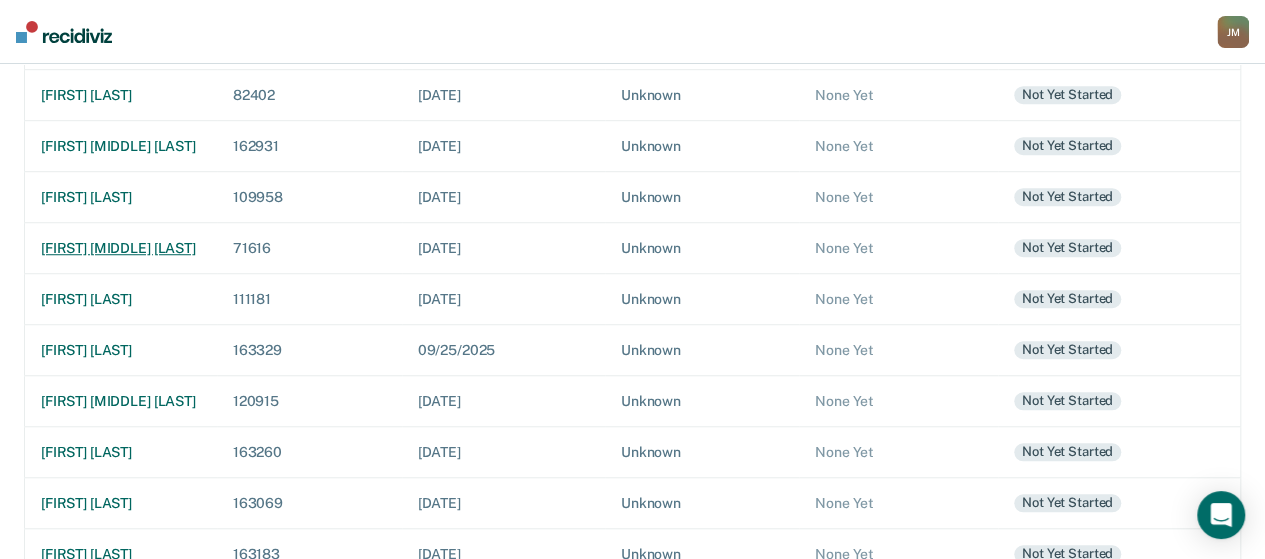 click on "[FIRST] [MIDDLE] [LAST]" at bounding box center (121, 248) 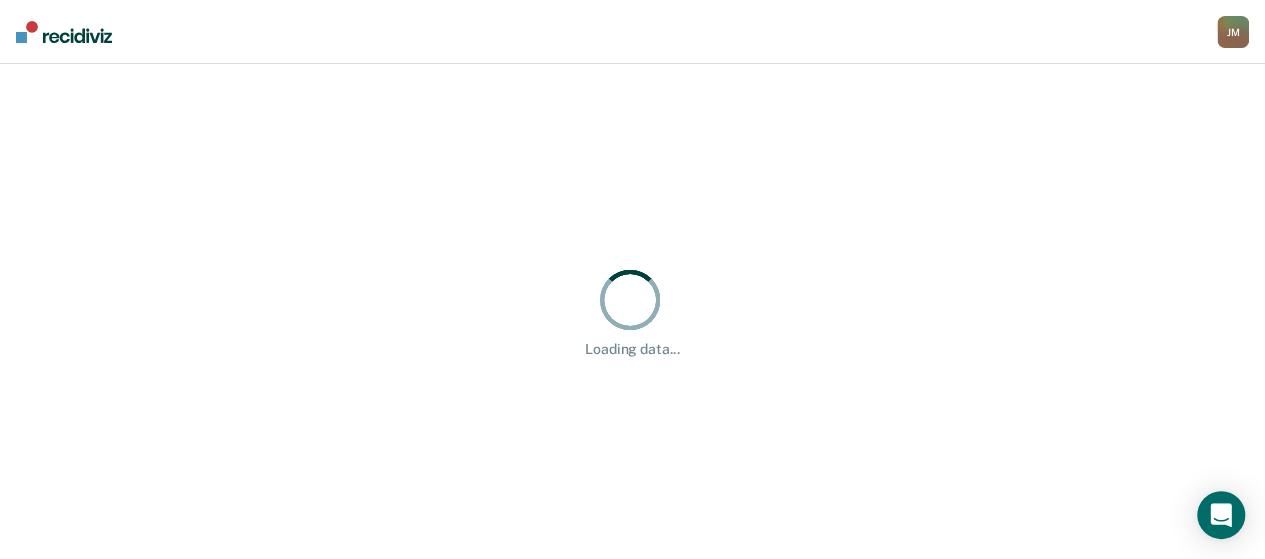 scroll, scrollTop: 0, scrollLeft: 0, axis: both 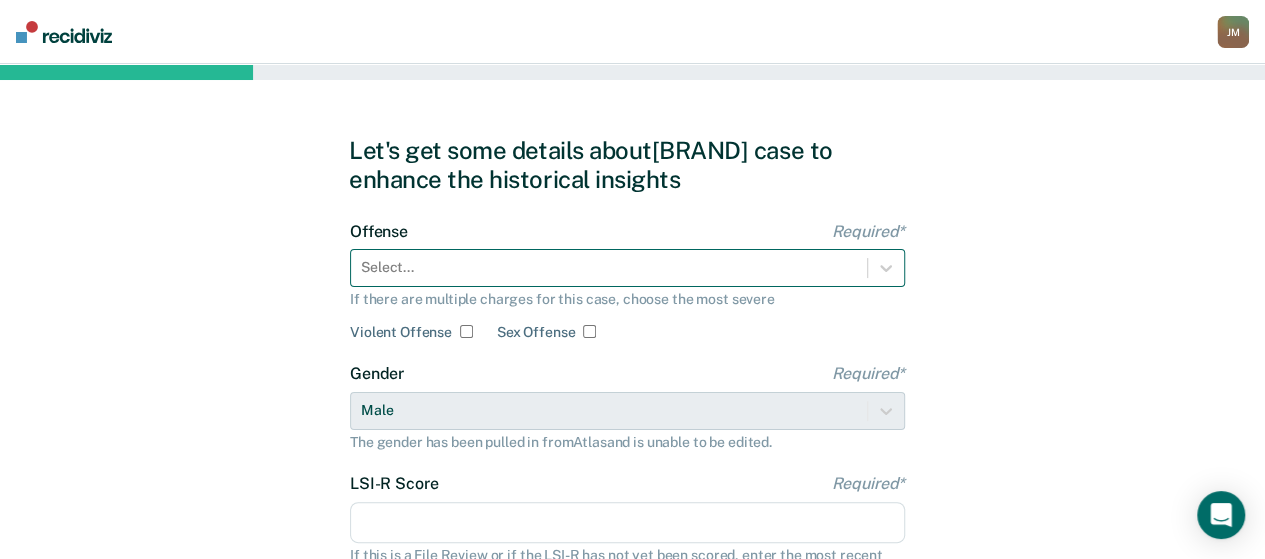 click at bounding box center (609, 267) 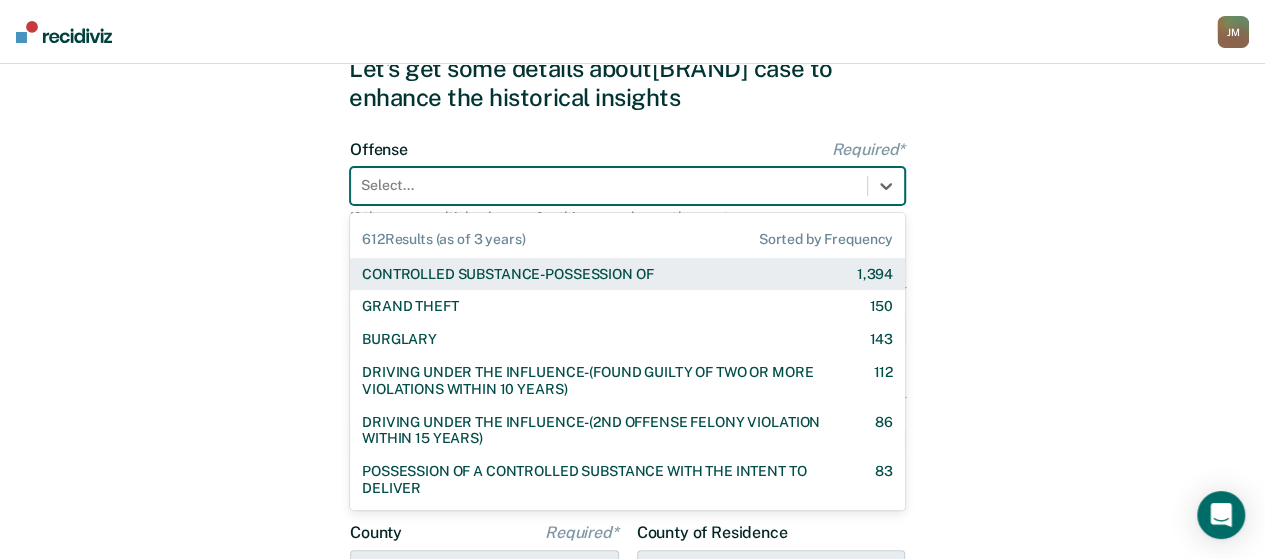 scroll, scrollTop: 84, scrollLeft: 0, axis: vertical 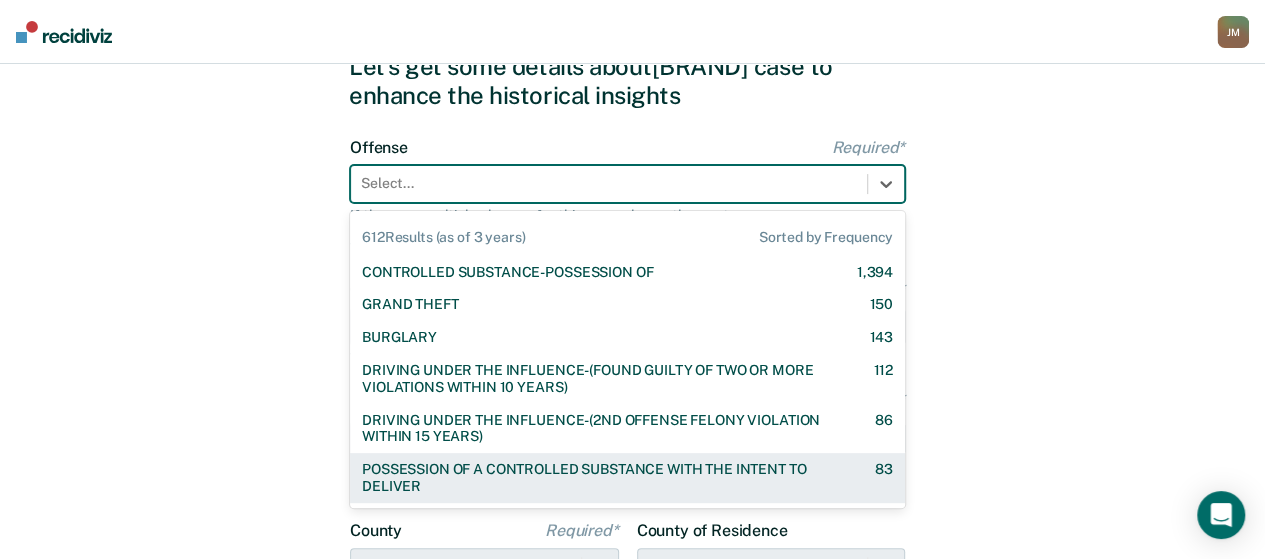 click on "POSSESSION OF A CONTROLLED SUBSTANCE WITH THE INTENT TO DELIVER" at bounding box center (601, 478) 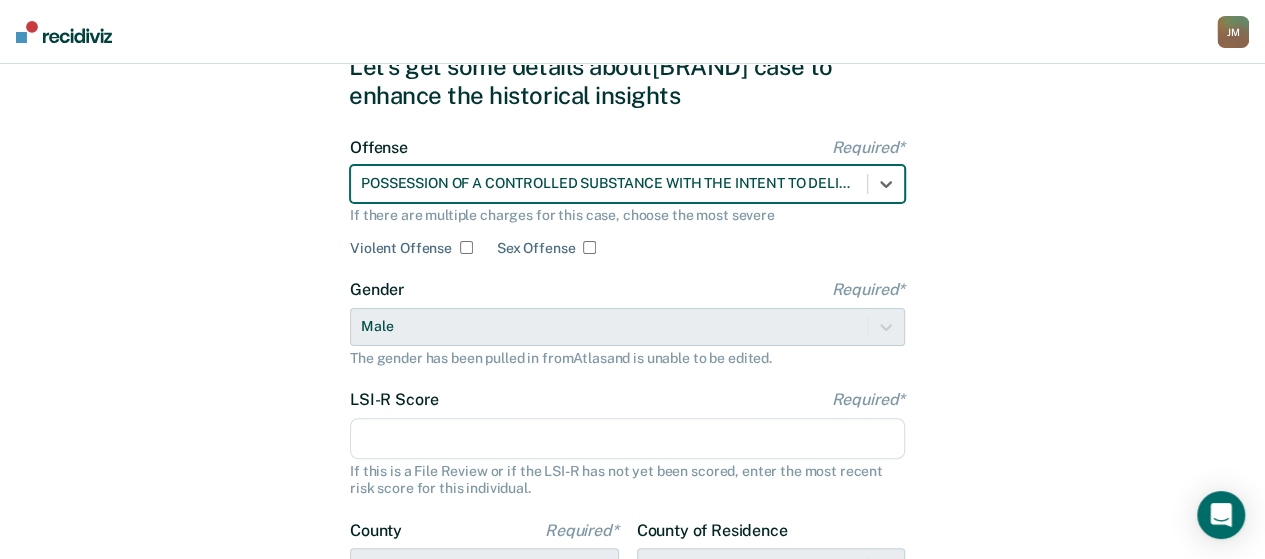 click on "LSI-R Score  Required*" at bounding box center (627, 439) 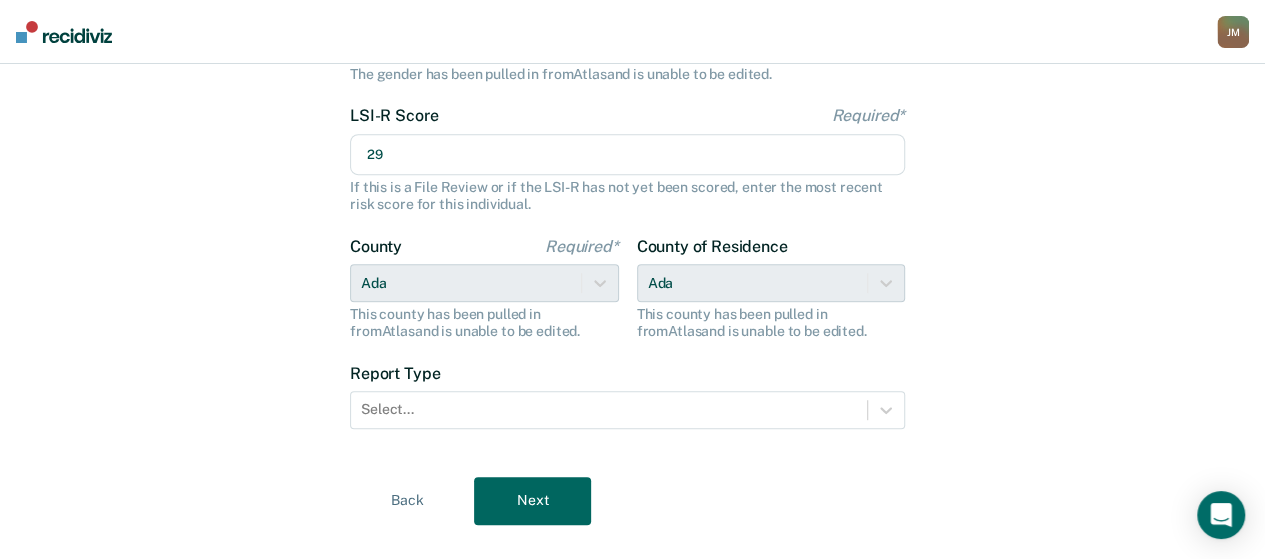 scroll, scrollTop: 404, scrollLeft: 0, axis: vertical 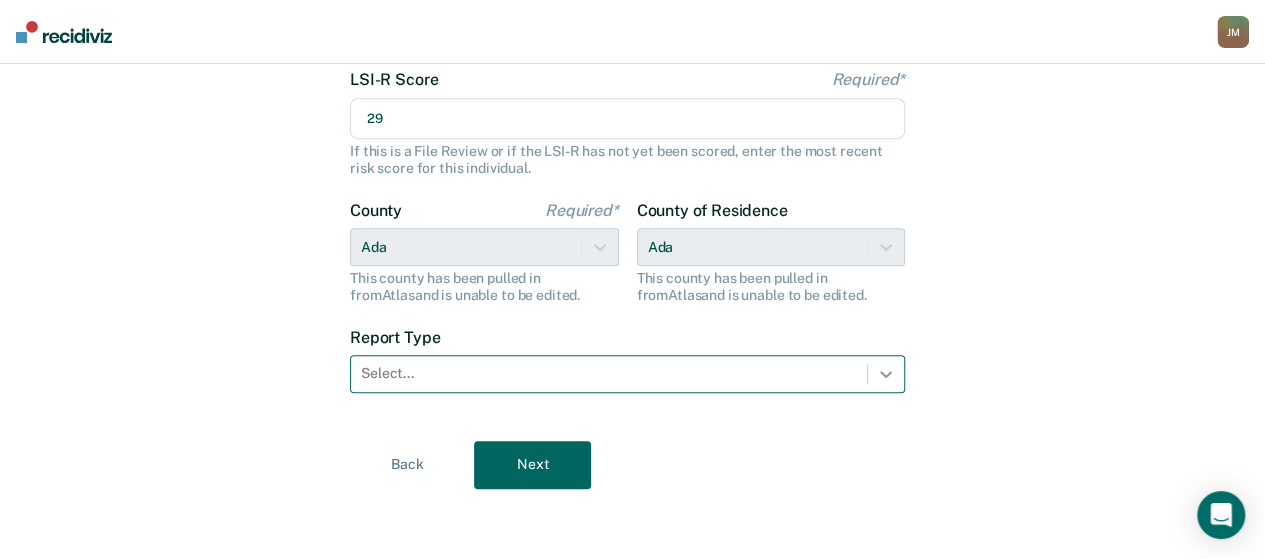 type on "29" 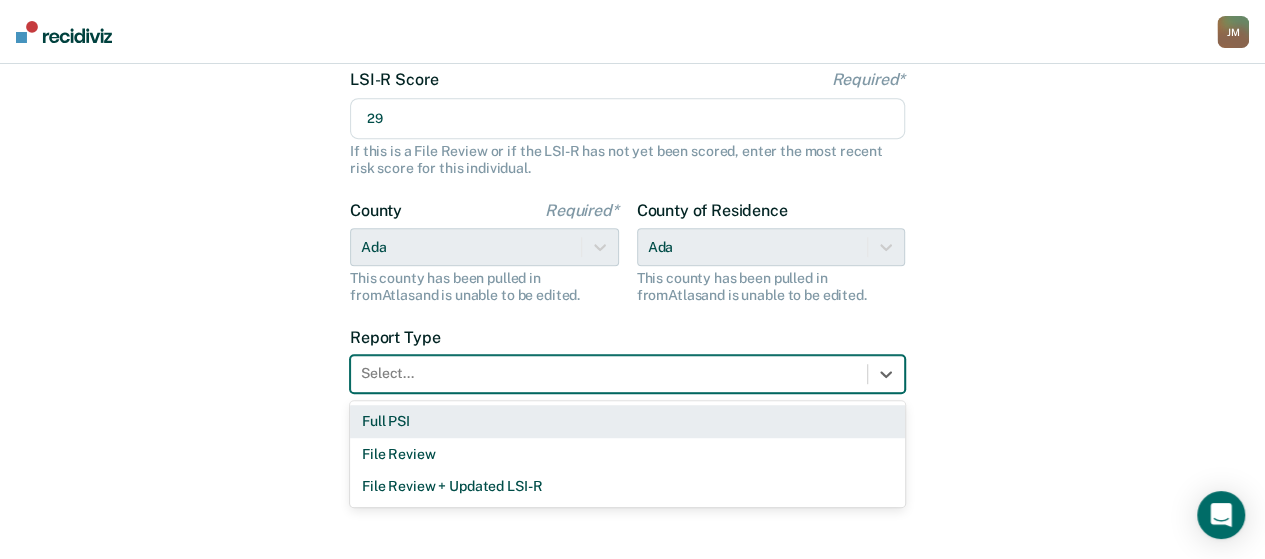 click on "Full PSI" at bounding box center (627, 421) 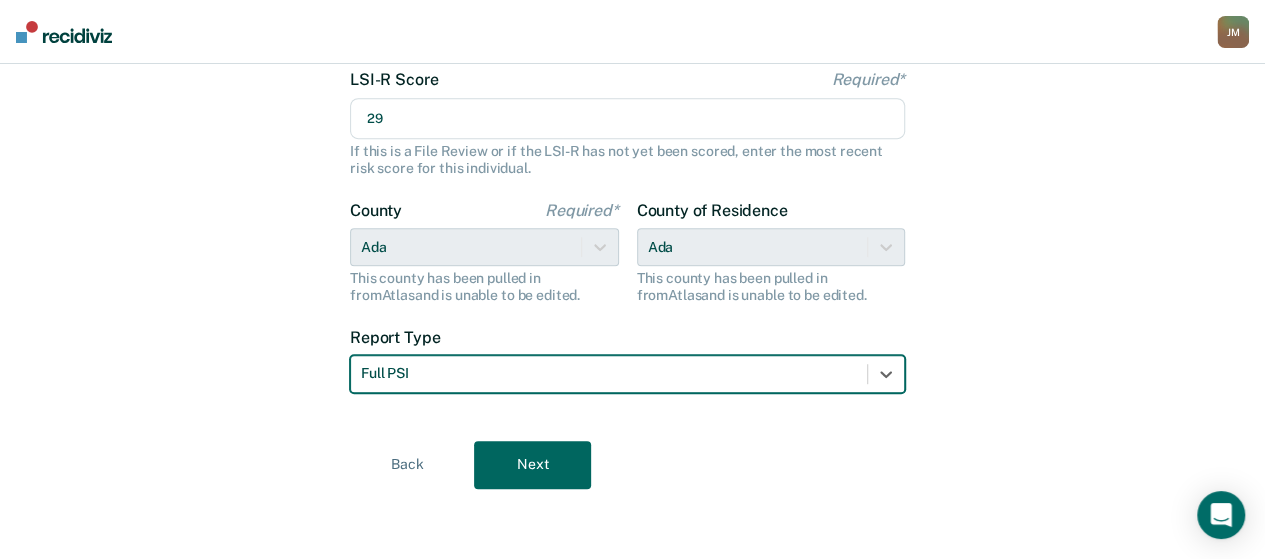 click on "Next" at bounding box center [532, 465] 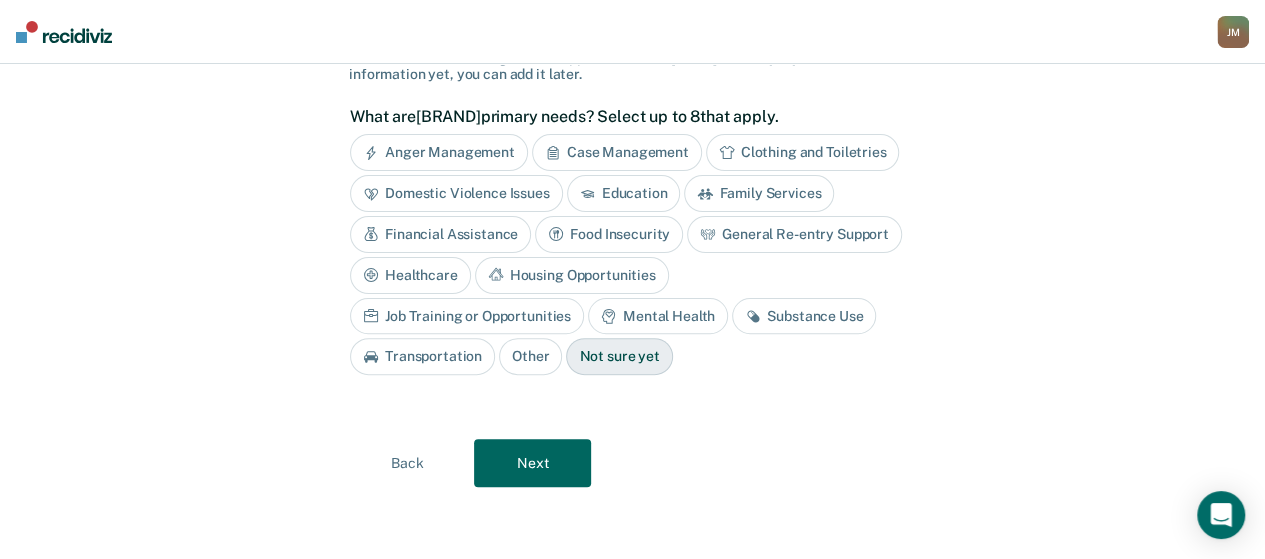 scroll, scrollTop: 152, scrollLeft: 0, axis: vertical 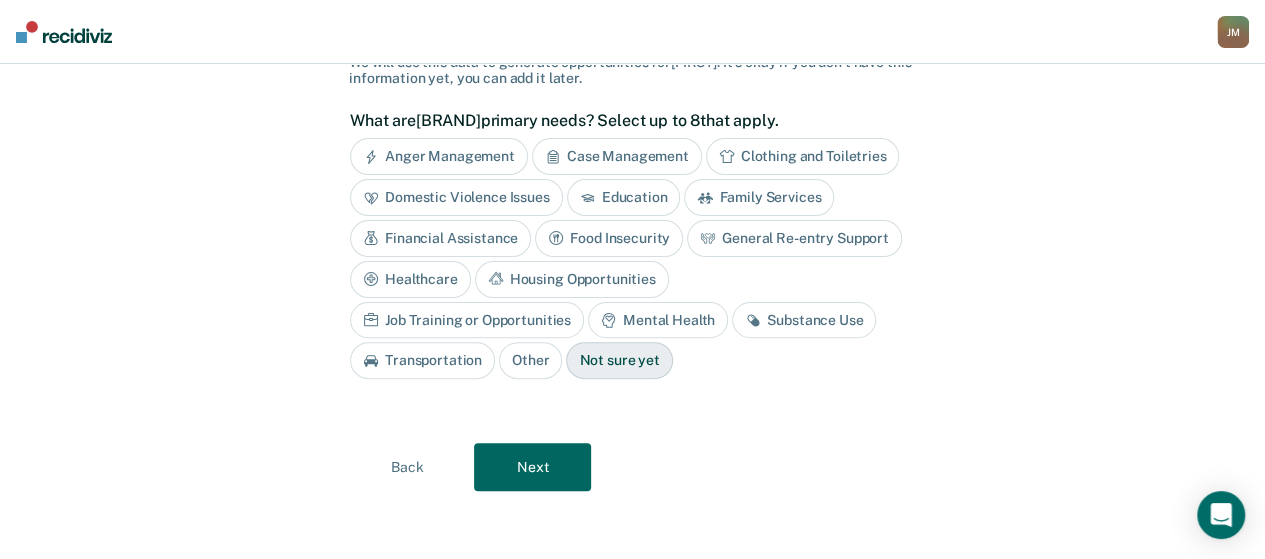 click on "Case Management" at bounding box center [617, 156] 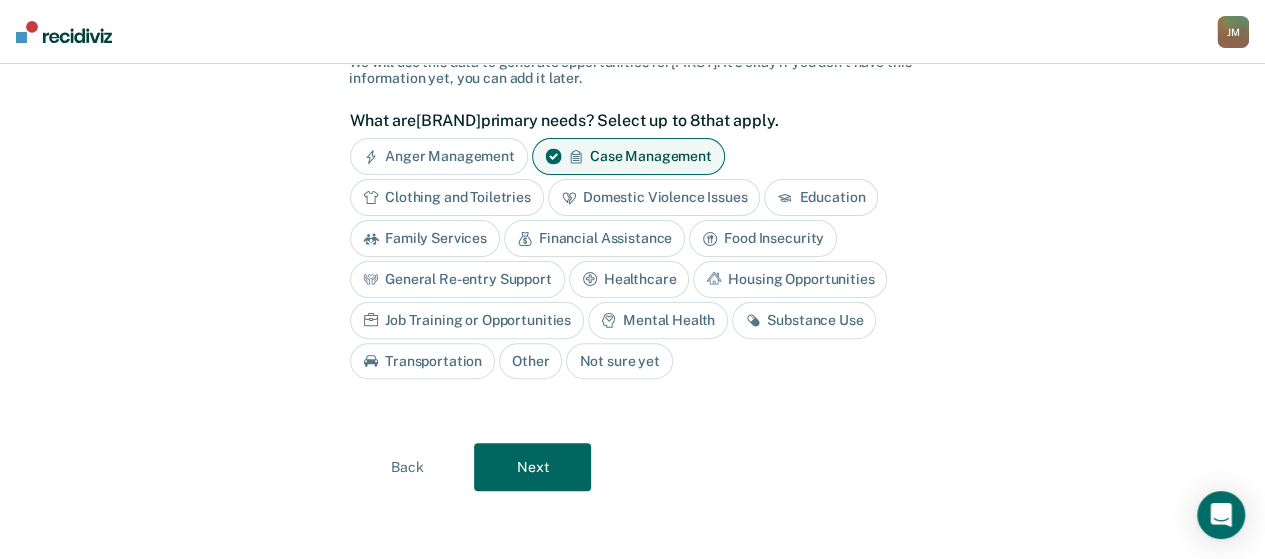 click on "Financial Assistance" at bounding box center (594, 238) 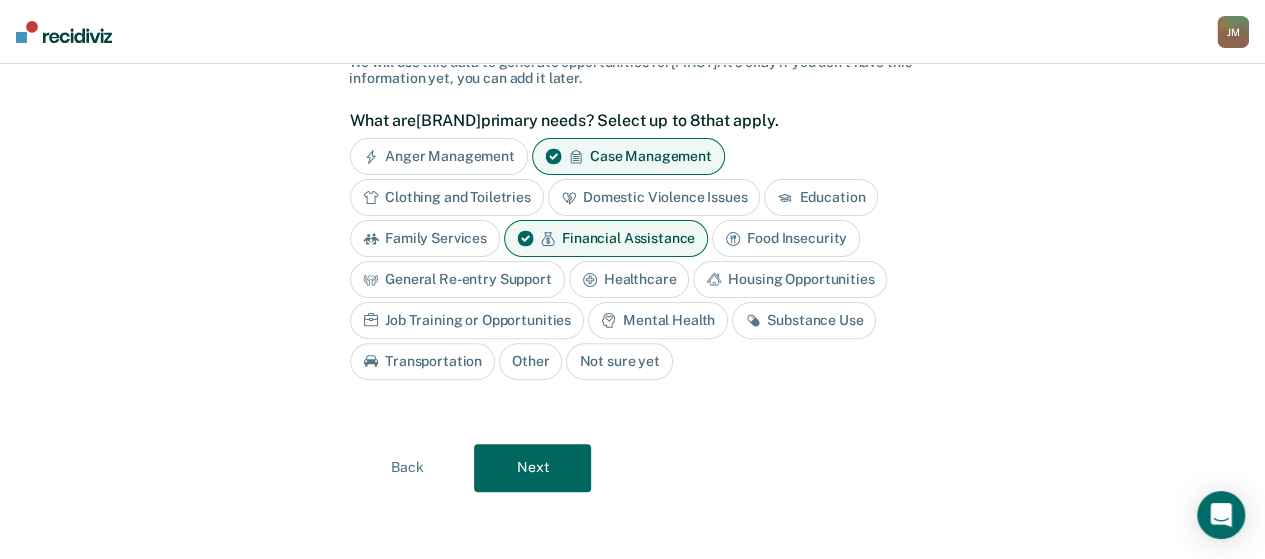 click on "General Re-entry Support" at bounding box center [457, 279] 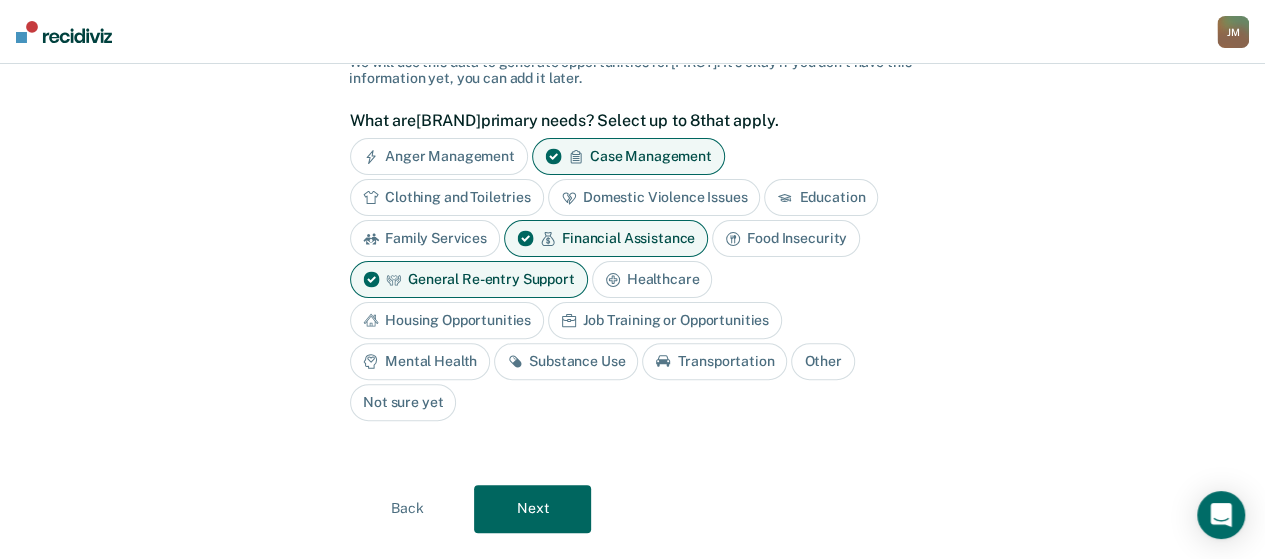 click on "Healthcare" at bounding box center (652, 279) 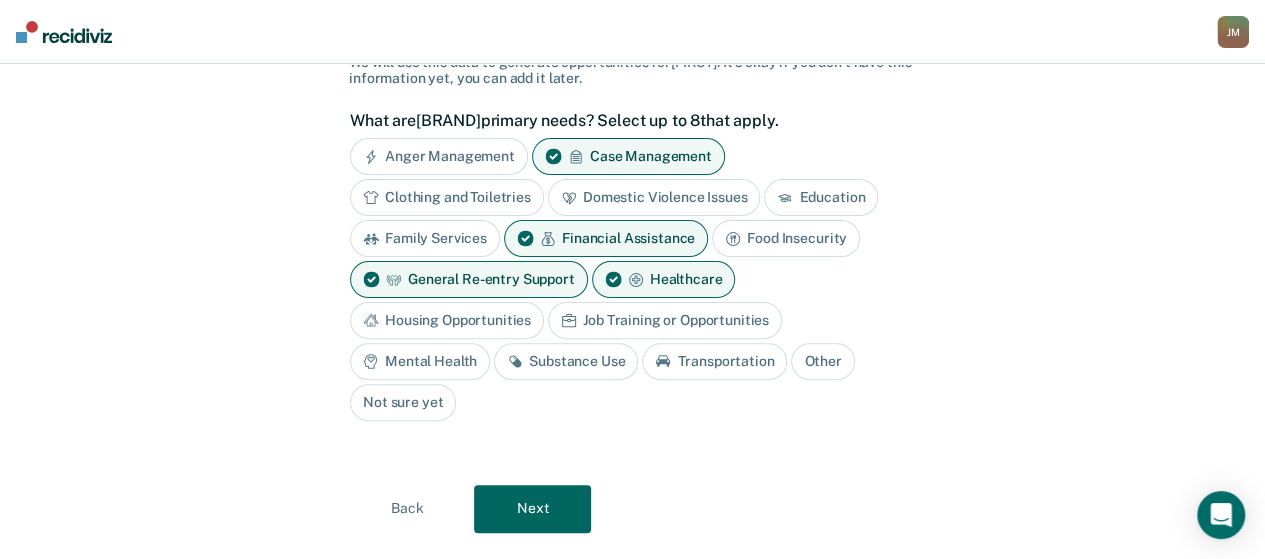 click on "Mental Health" at bounding box center [420, 361] 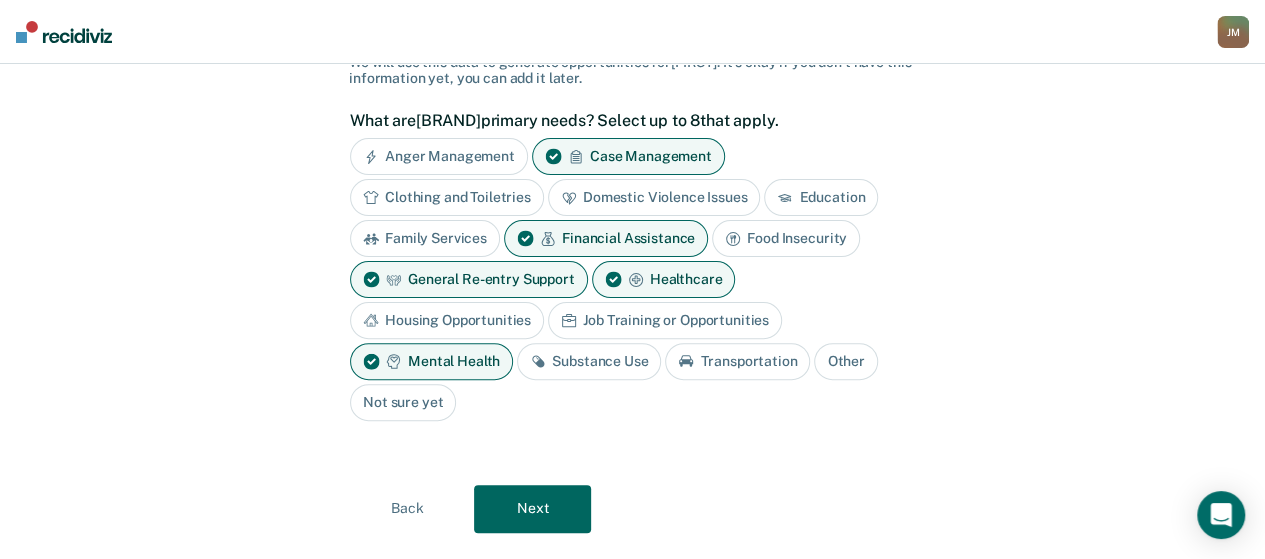 click on "Substance Use" at bounding box center (589, 361) 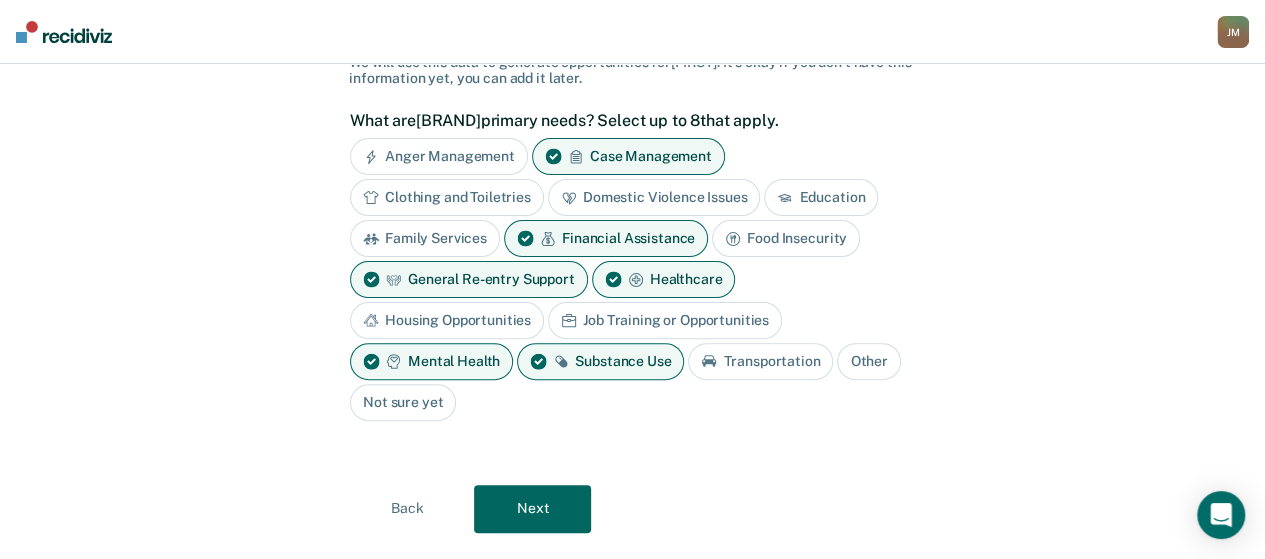 click on "Next" at bounding box center [532, 509] 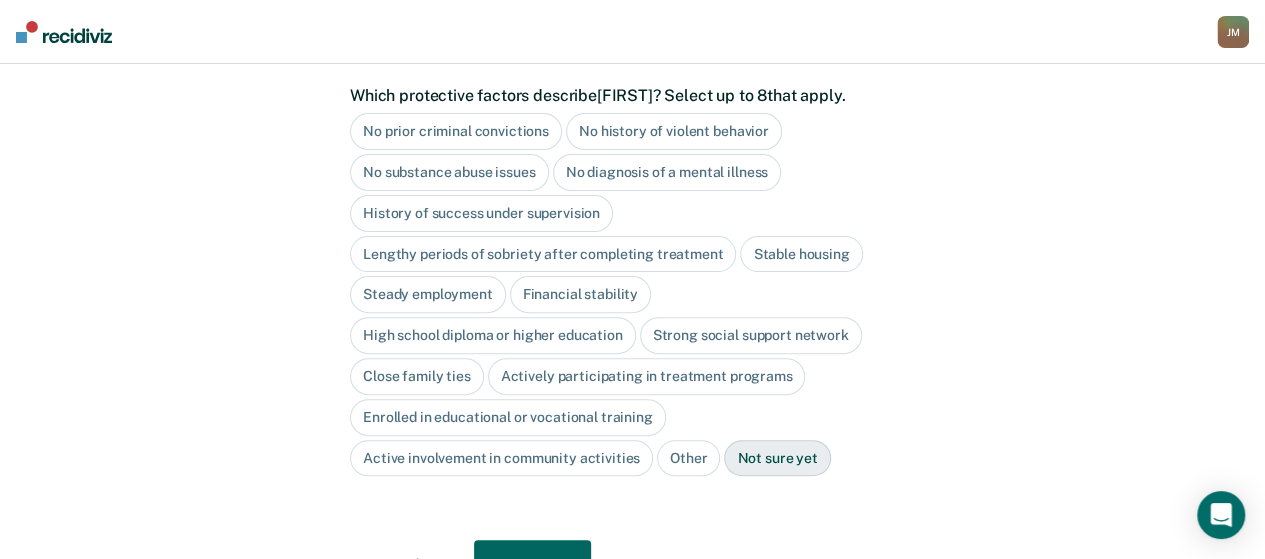 scroll, scrollTop: 195, scrollLeft: 0, axis: vertical 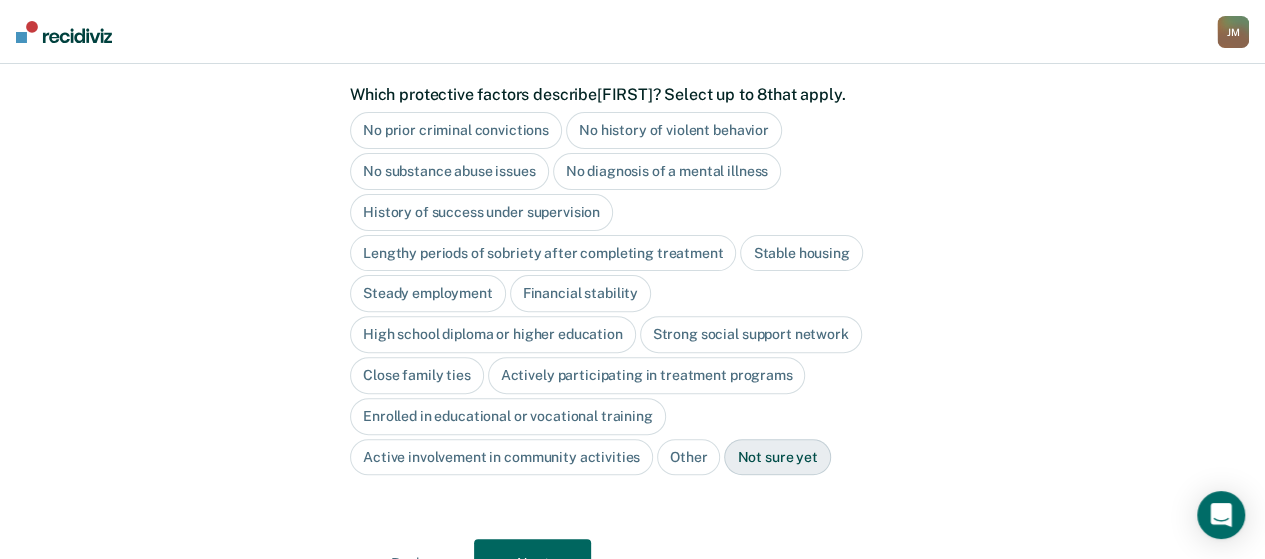 click on "Stable housing" at bounding box center [801, 253] 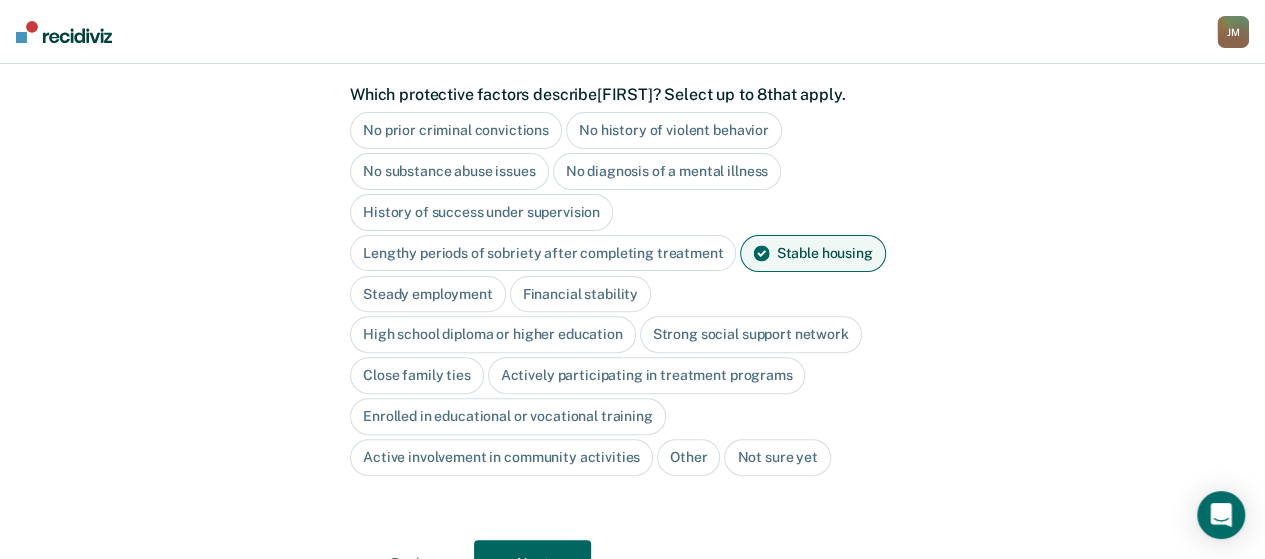 click on "Strong social support network" at bounding box center [751, 334] 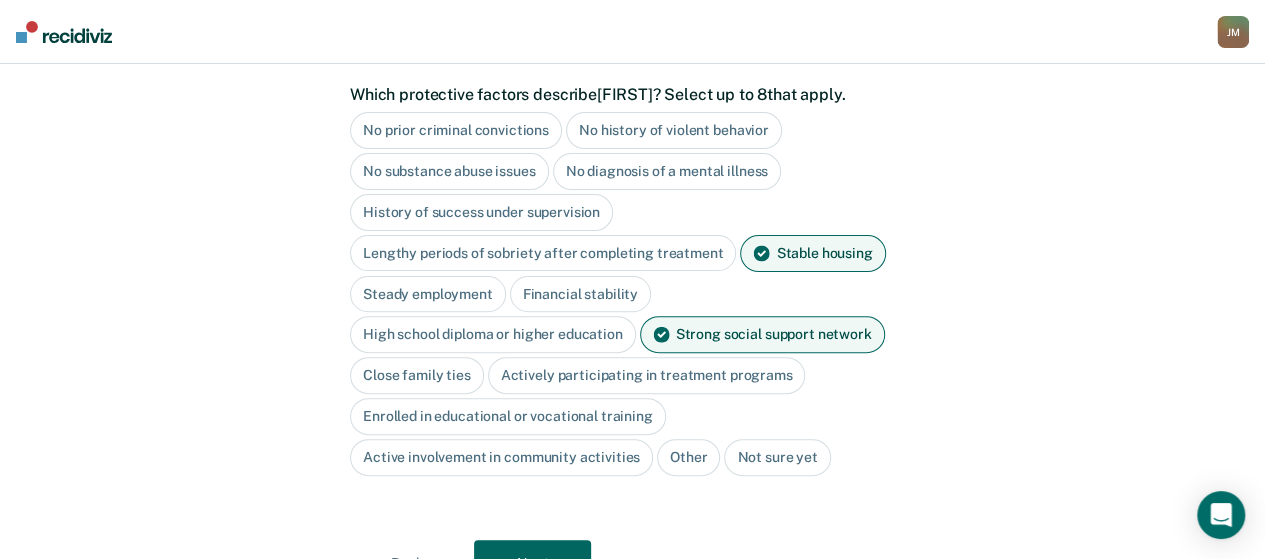 click on "Close family ties" at bounding box center (417, 375) 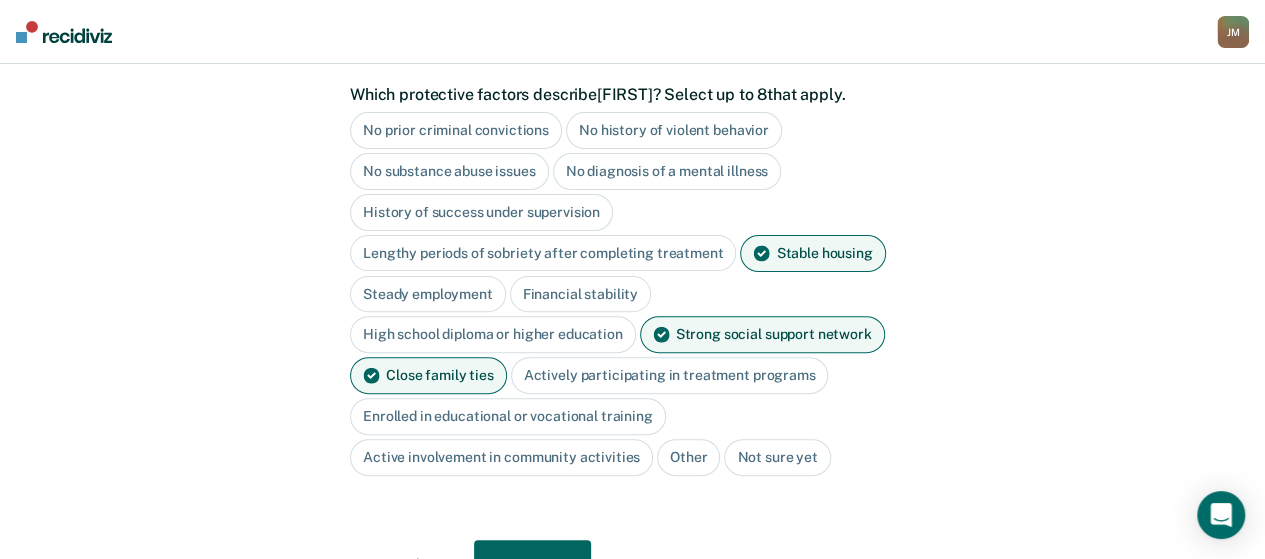 click on "Next" at bounding box center (532, 564) 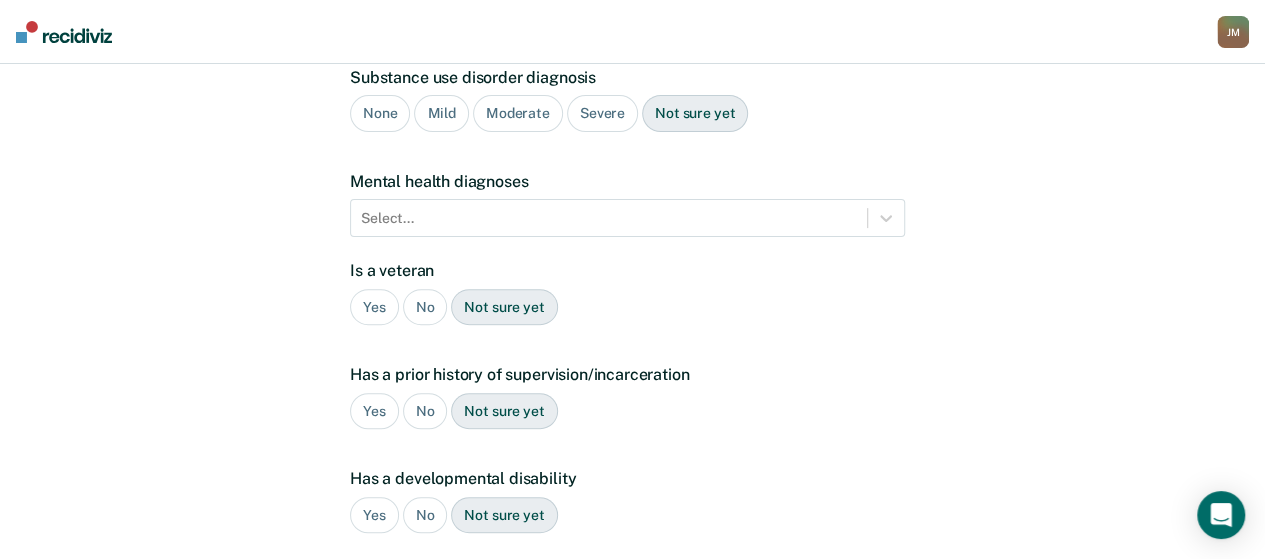 scroll, scrollTop: 462, scrollLeft: 0, axis: vertical 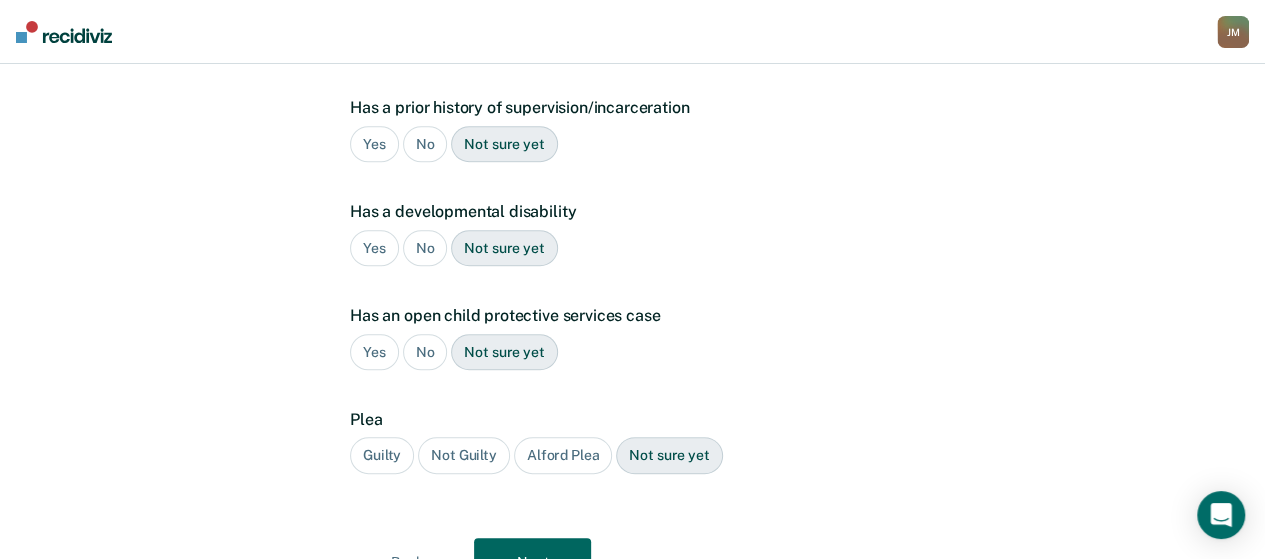 click on "Yes" at bounding box center [374, 144] 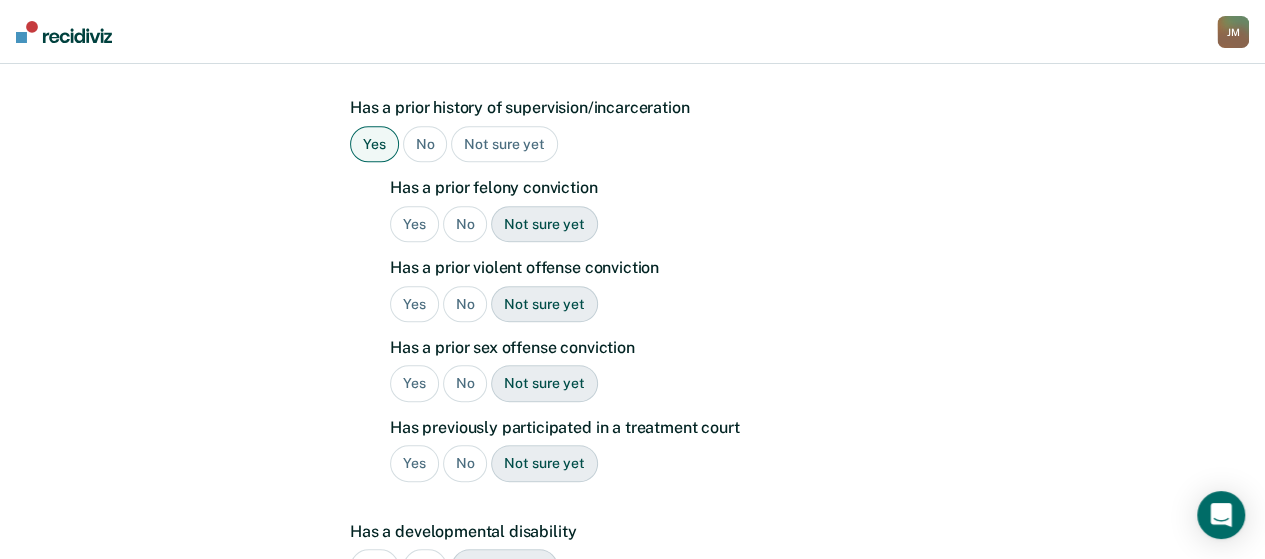 click on "Yes" at bounding box center (414, 224) 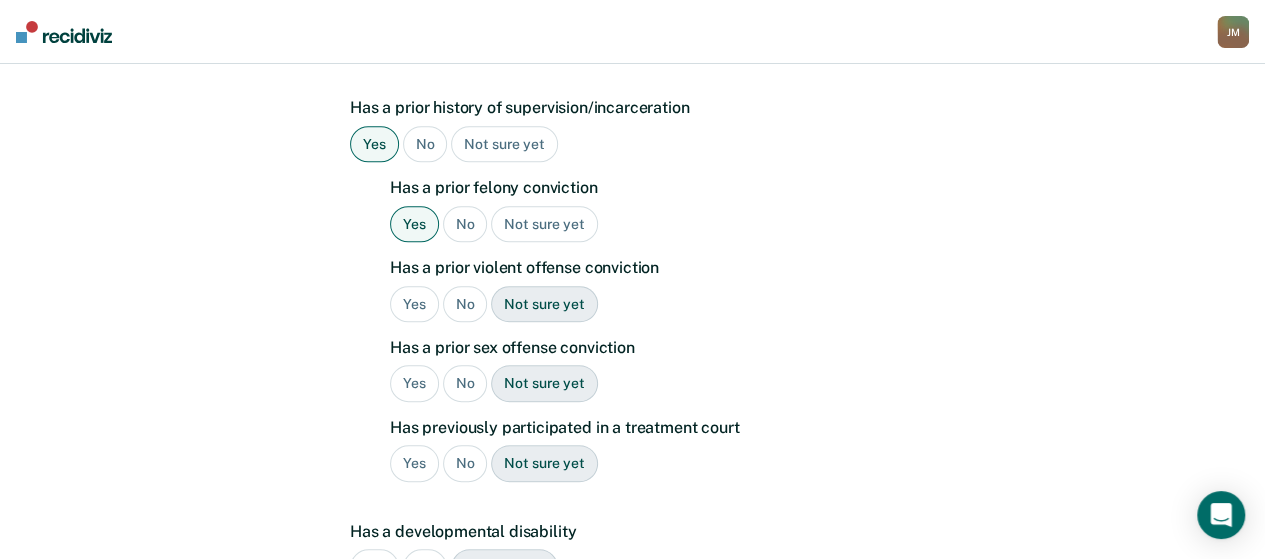 click on "Yes" at bounding box center [414, 304] 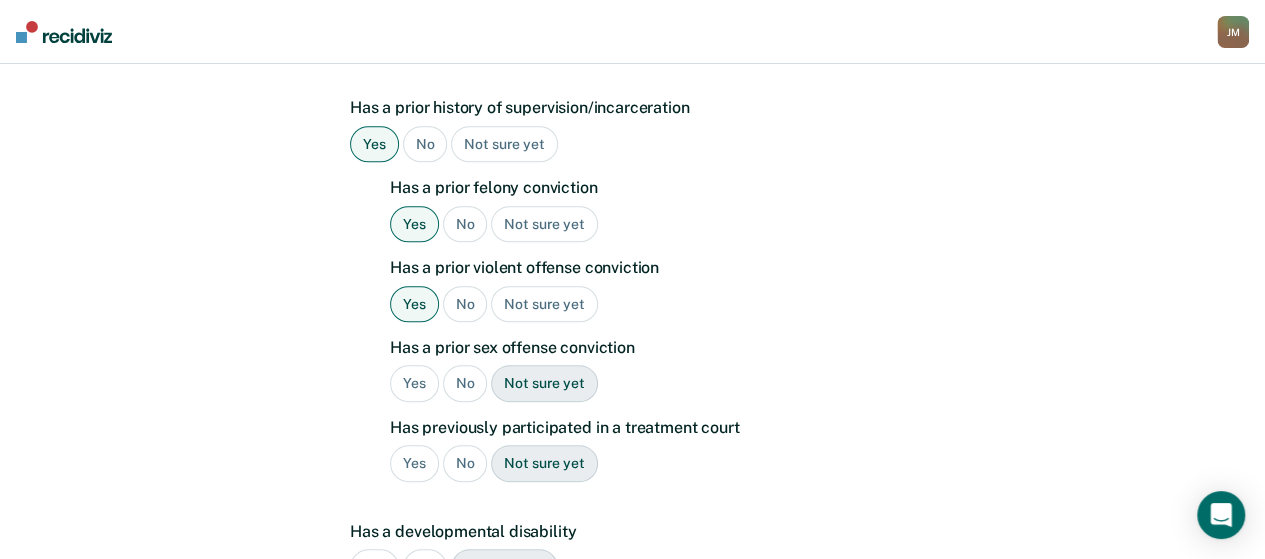 click on "No" at bounding box center (465, 383) 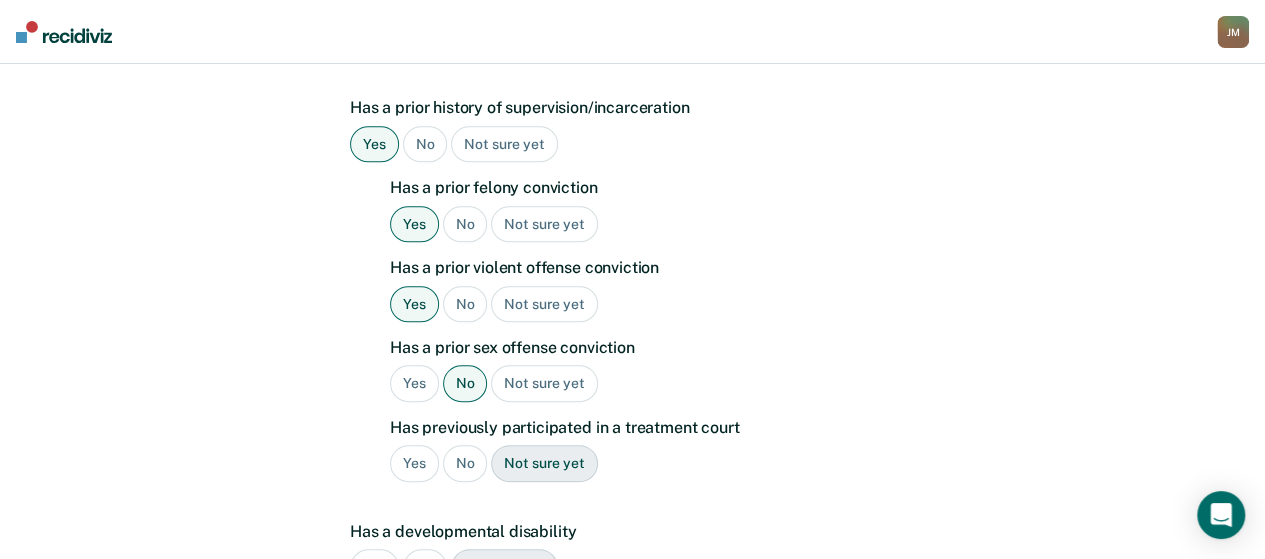 click on "No" at bounding box center [465, 463] 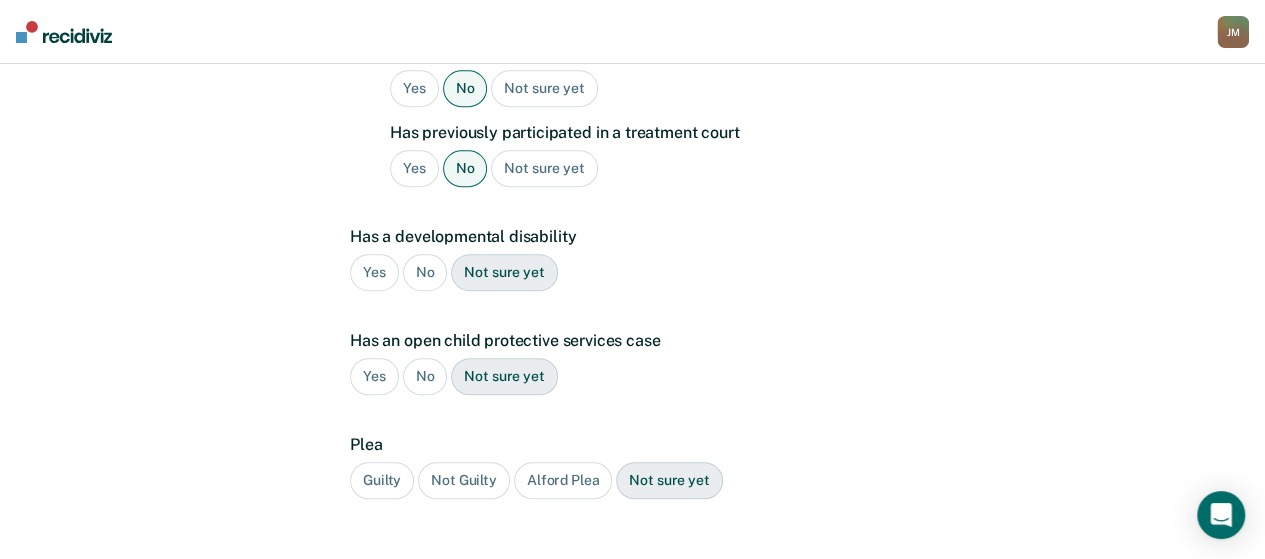 scroll, scrollTop: 764, scrollLeft: 0, axis: vertical 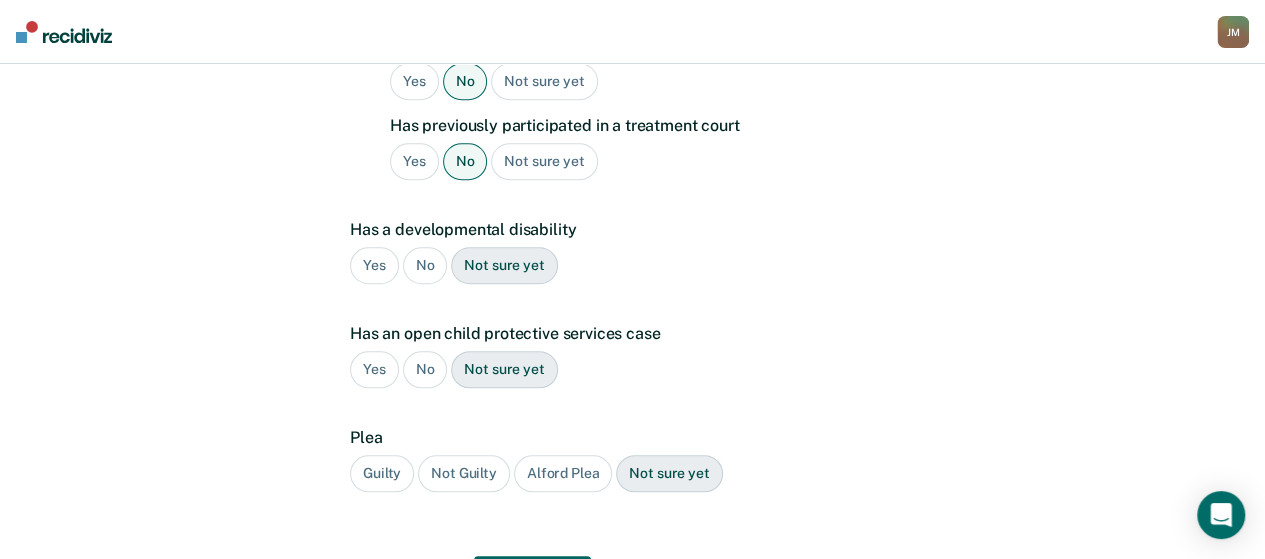 click on "No" at bounding box center (425, 265) 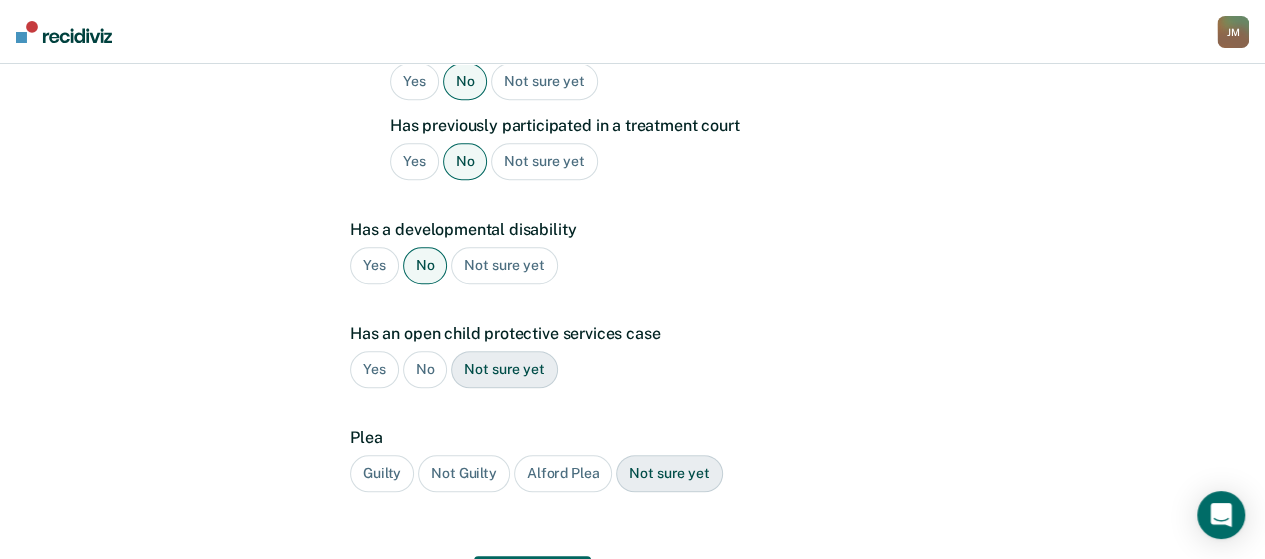 click on "No" at bounding box center (425, 369) 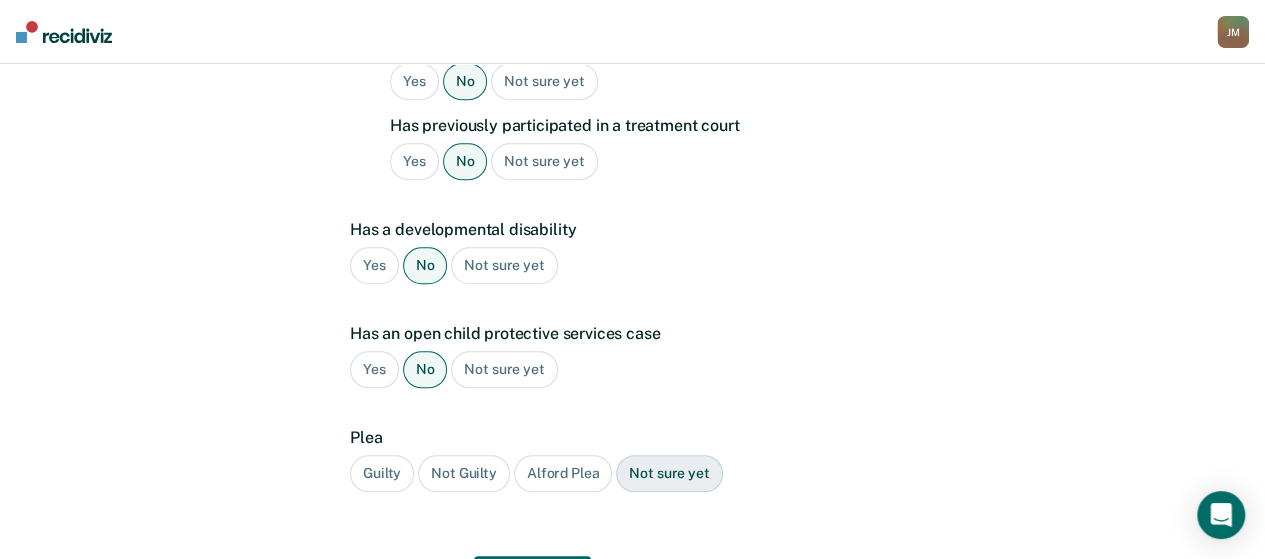 click on "Guilty" at bounding box center (382, 473) 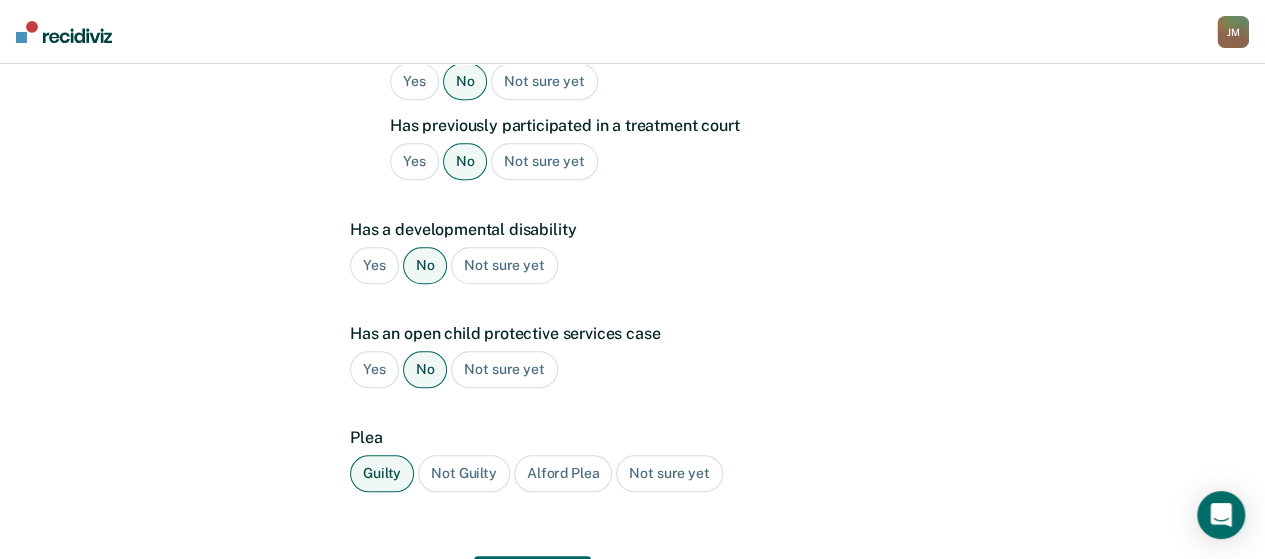 click on "Next" at bounding box center (532, 580) 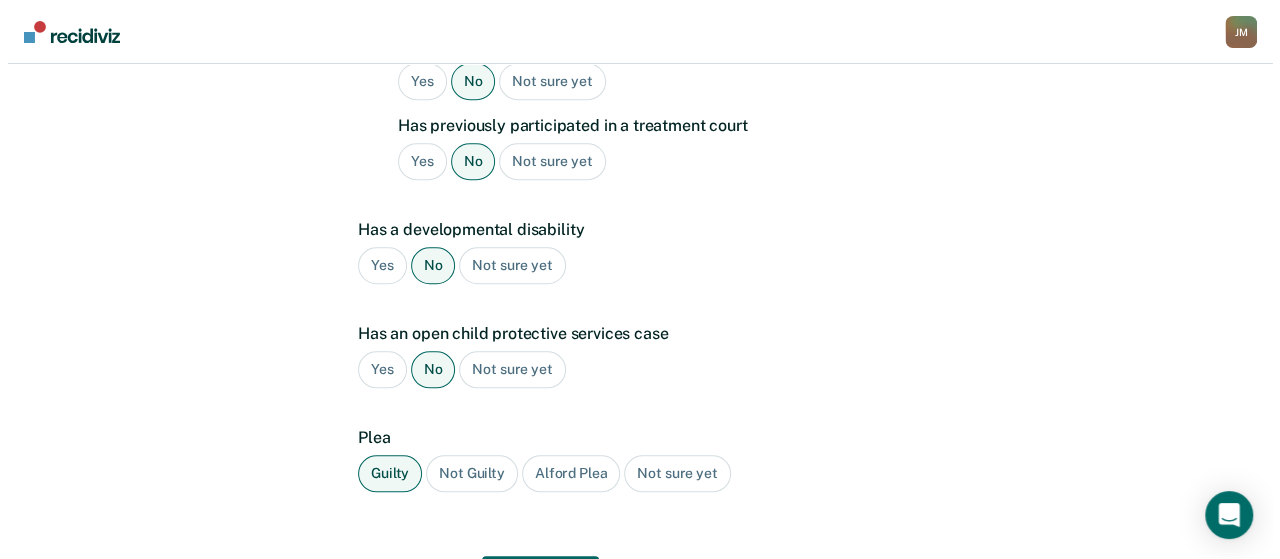 scroll, scrollTop: 0, scrollLeft: 0, axis: both 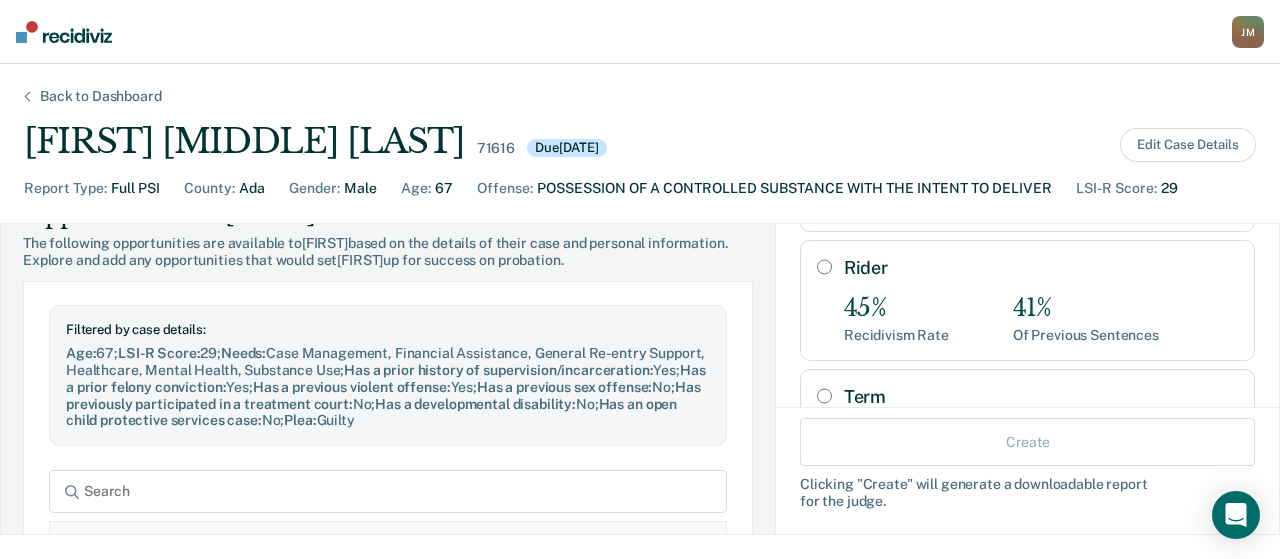 click on "Term" at bounding box center (824, 396) 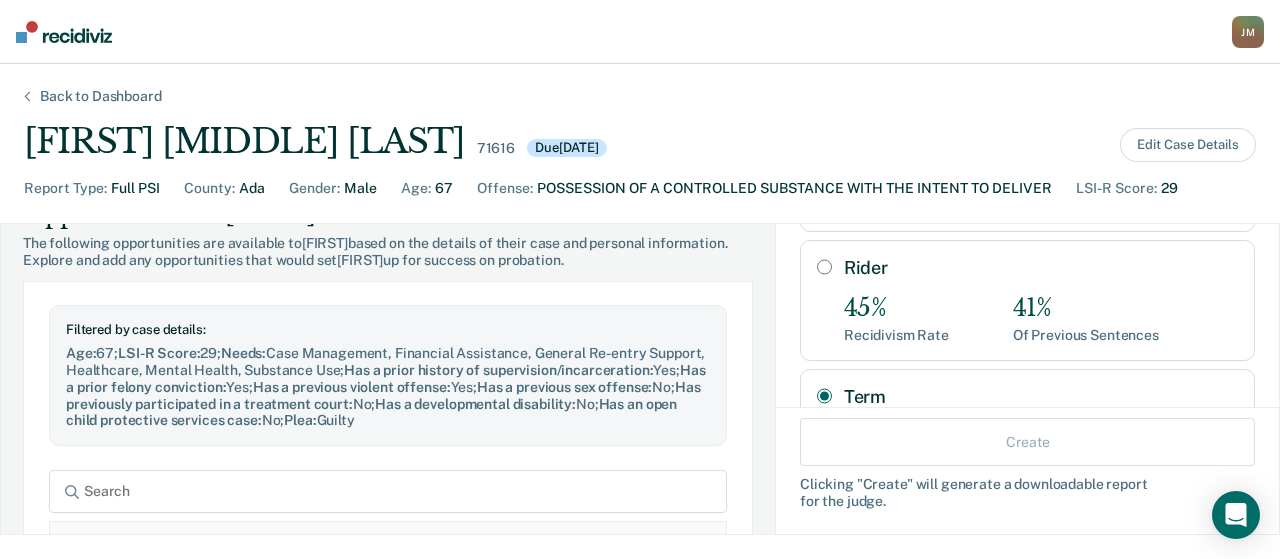 radio on "true" 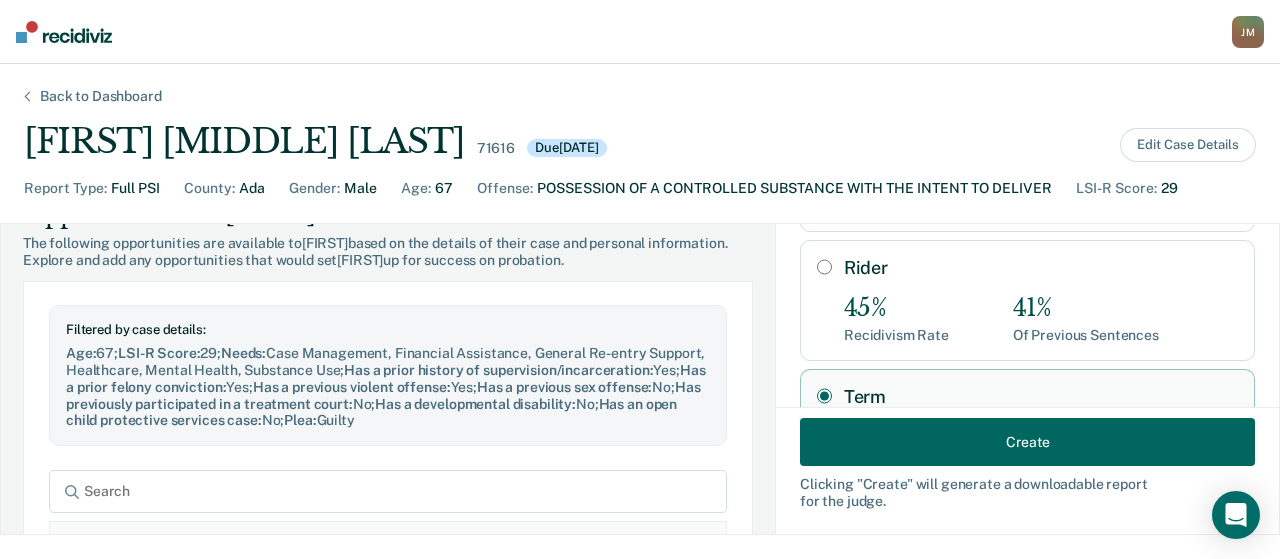 click on "Create" at bounding box center [1027, 442] 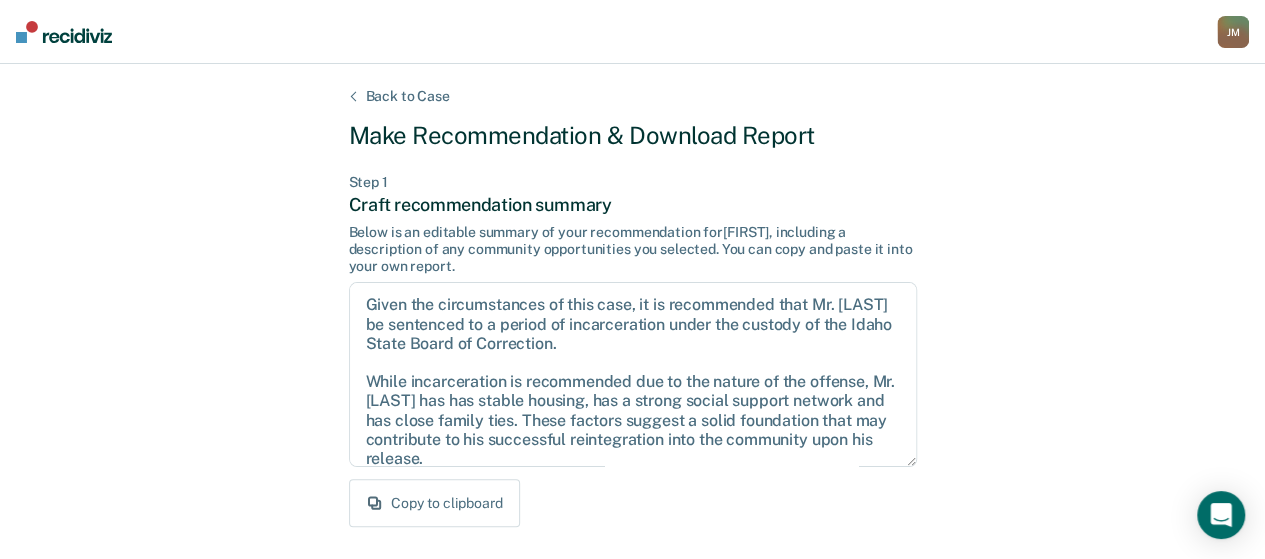 click on "Copy to clipboard" at bounding box center (434, 503) 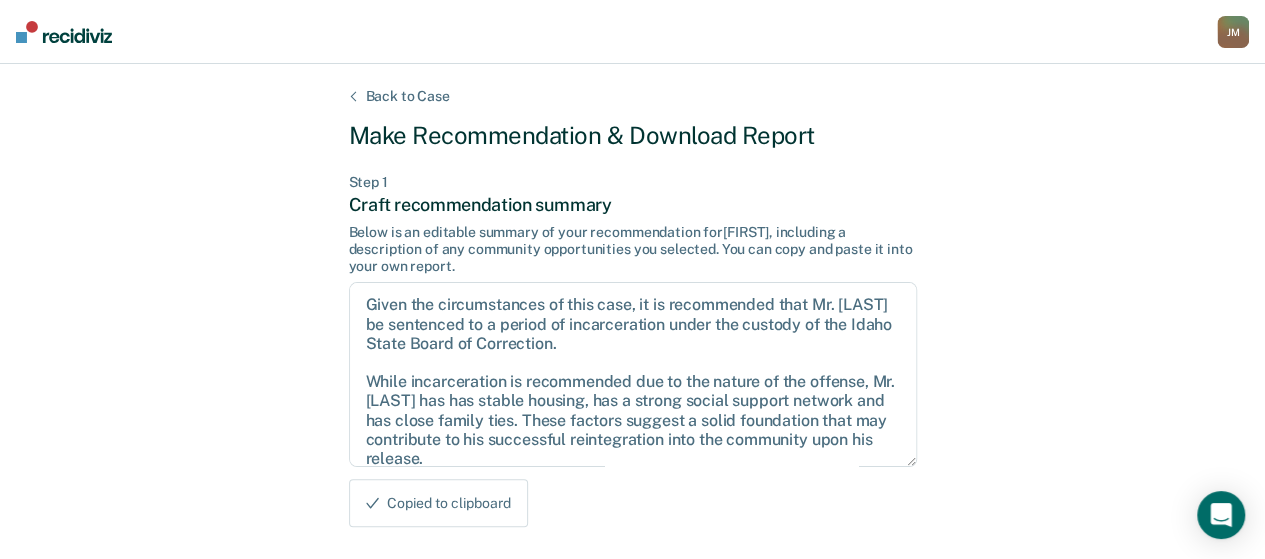 click on "Copied to clipboard" at bounding box center [438, 503] 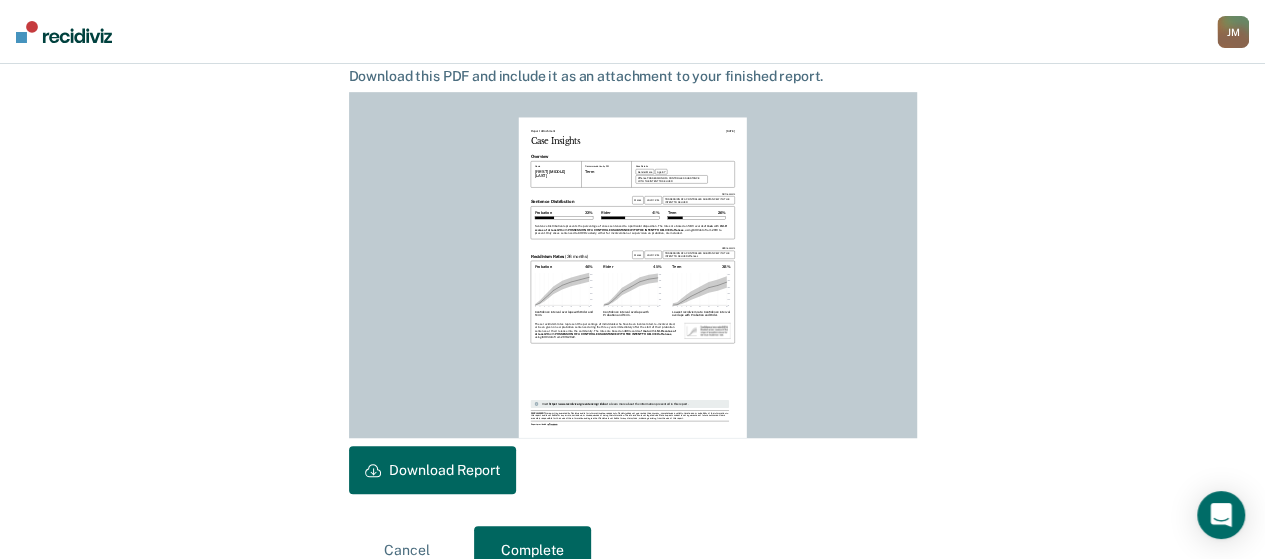 scroll, scrollTop: 580, scrollLeft: 0, axis: vertical 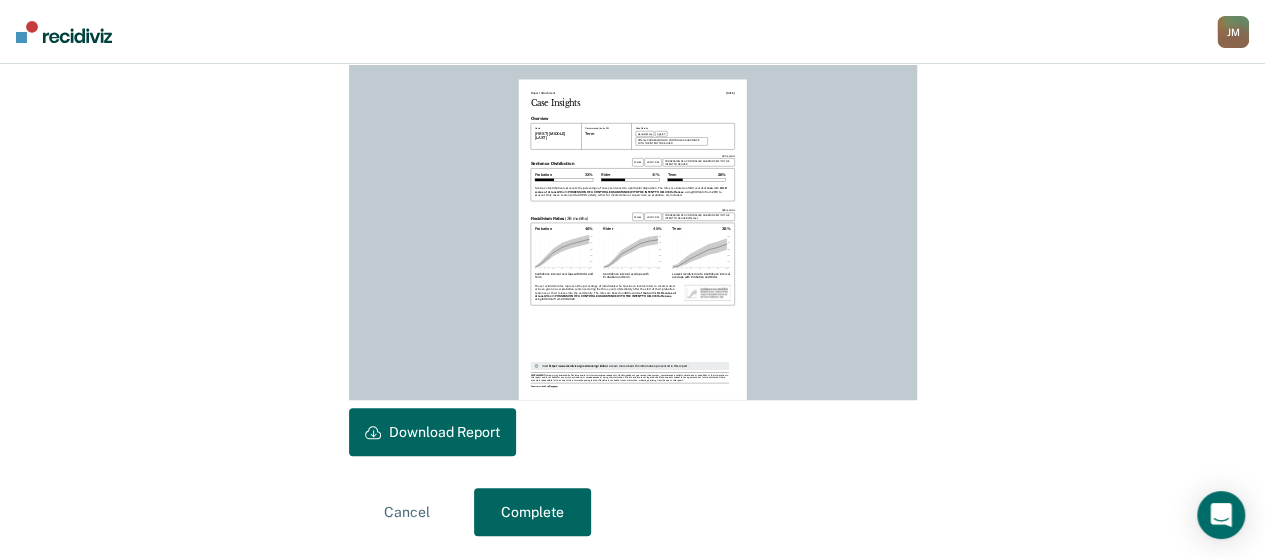 click on "Download Report" at bounding box center [432, 432] 